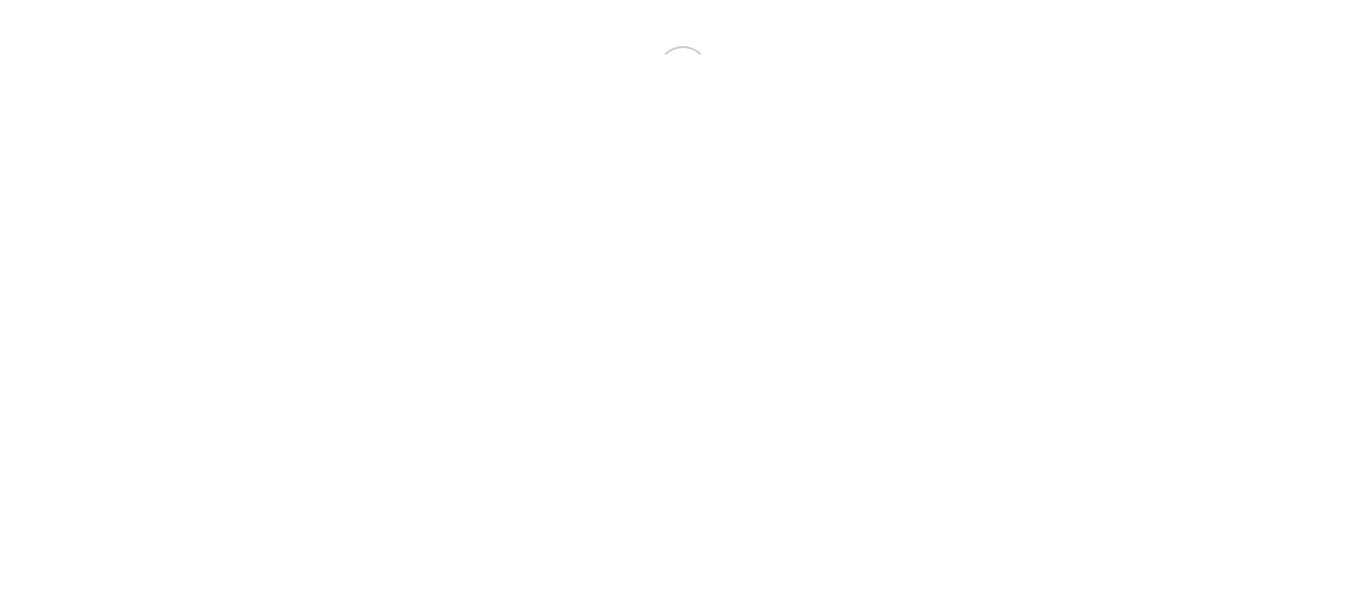 scroll, scrollTop: 0, scrollLeft: 0, axis: both 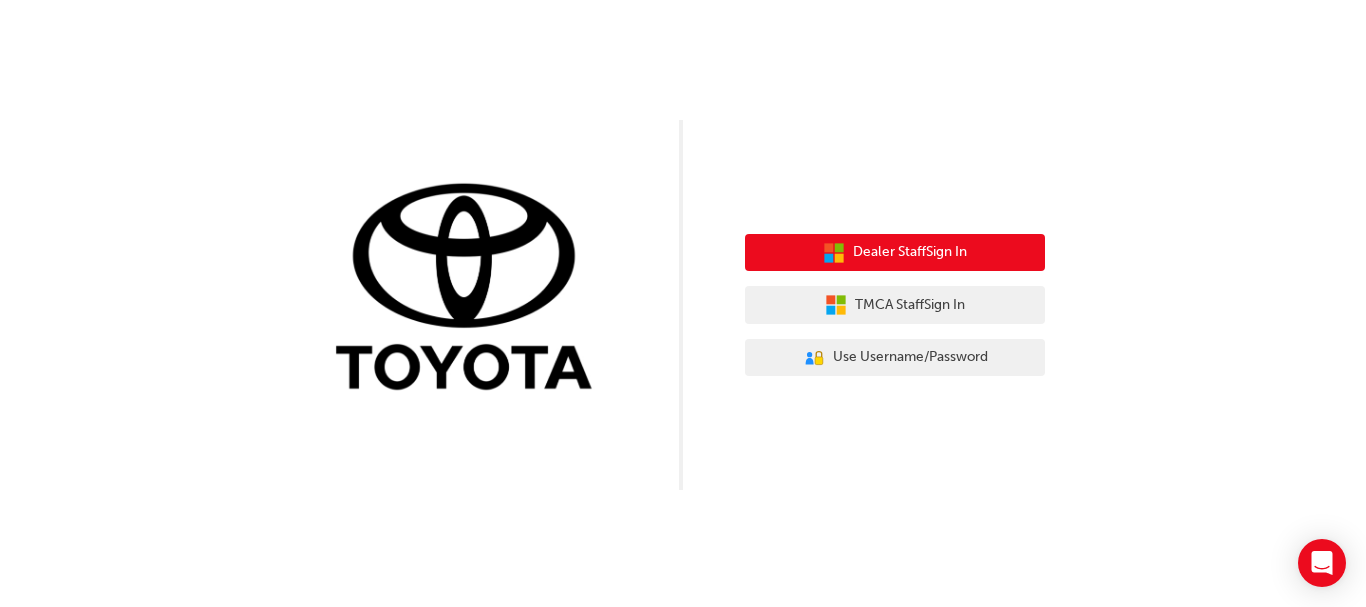 click 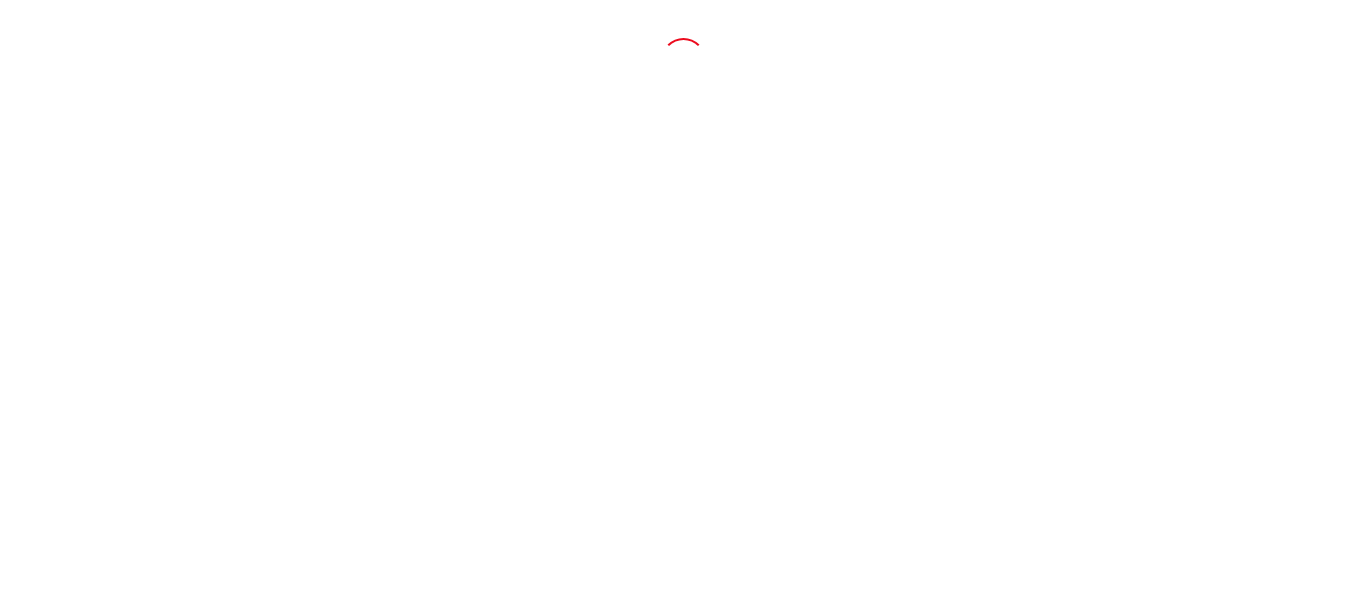 scroll, scrollTop: 0, scrollLeft: 0, axis: both 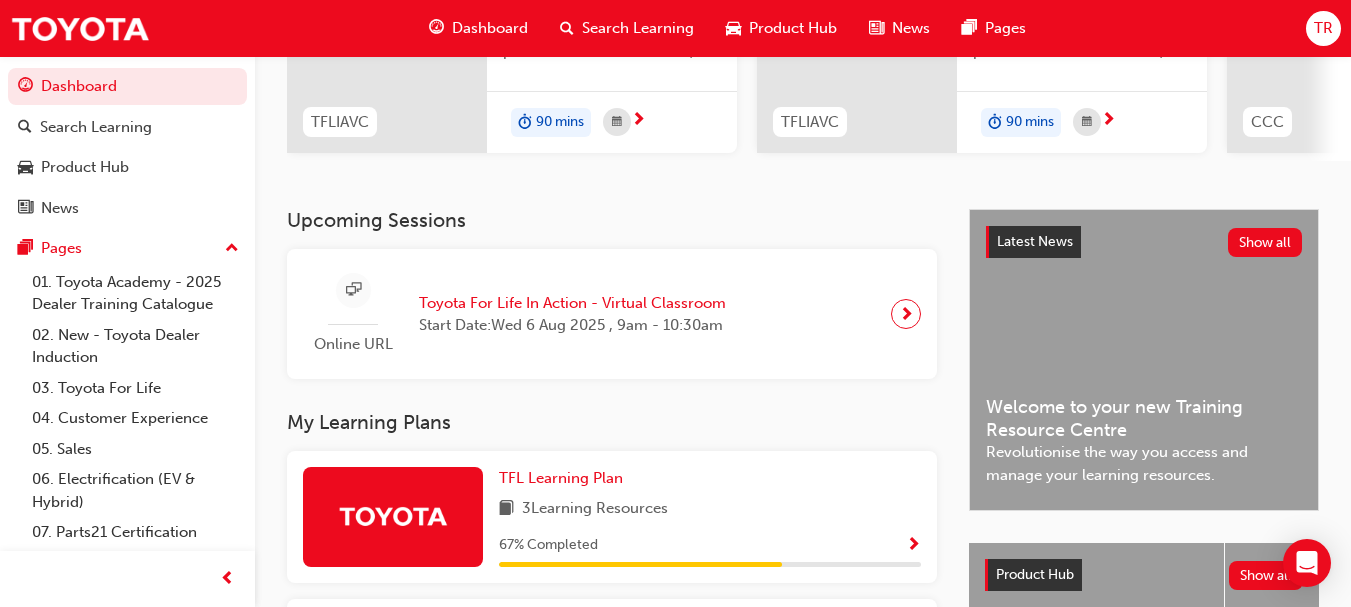 click on "Toyota For Life In Action - Virtual Classroom" at bounding box center [572, 303] 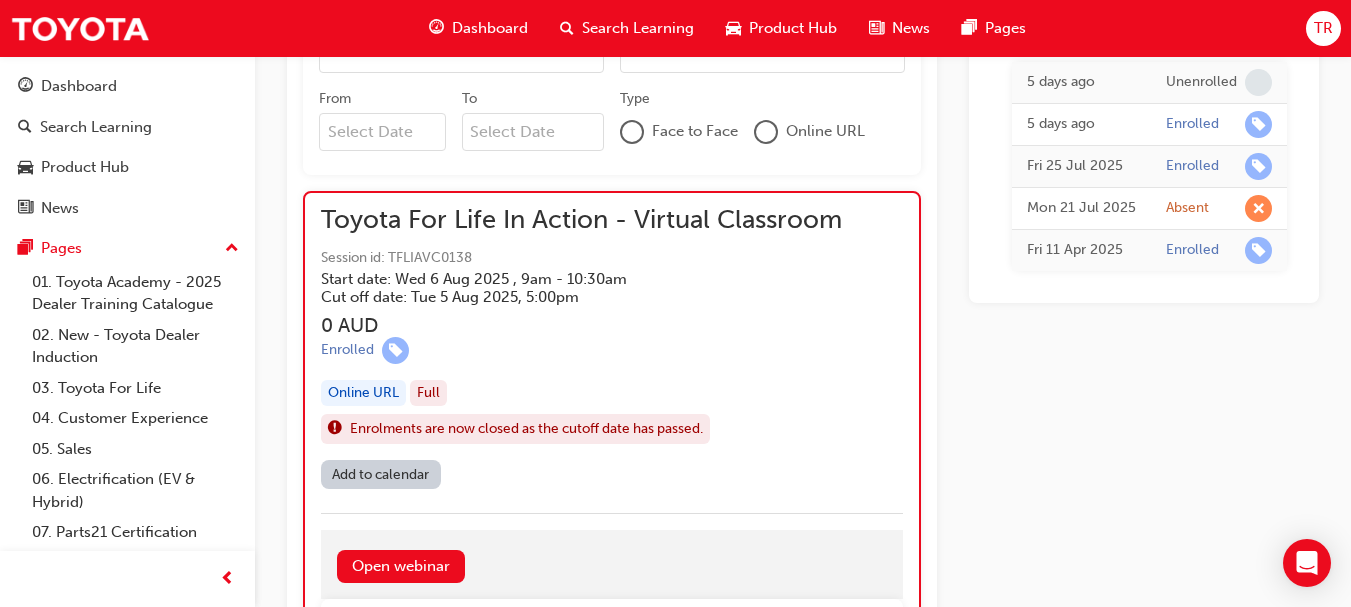 scroll, scrollTop: 1618, scrollLeft: 0, axis: vertical 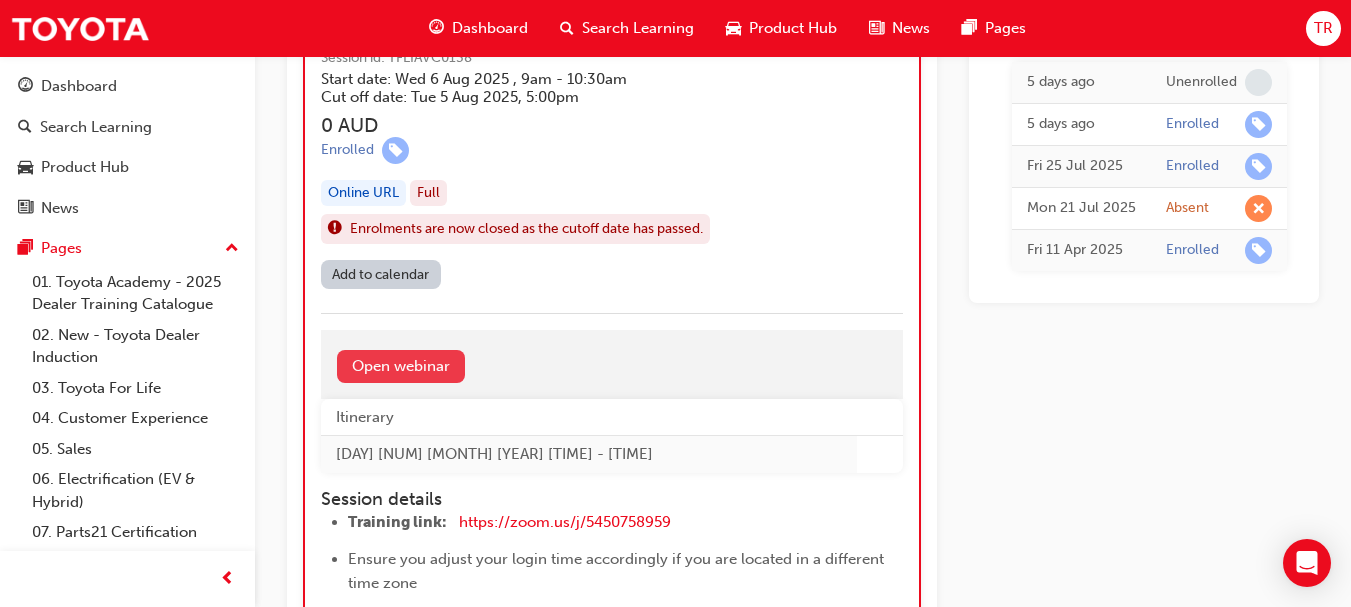 click on "Open webinar" at bounding box center [401, 366] 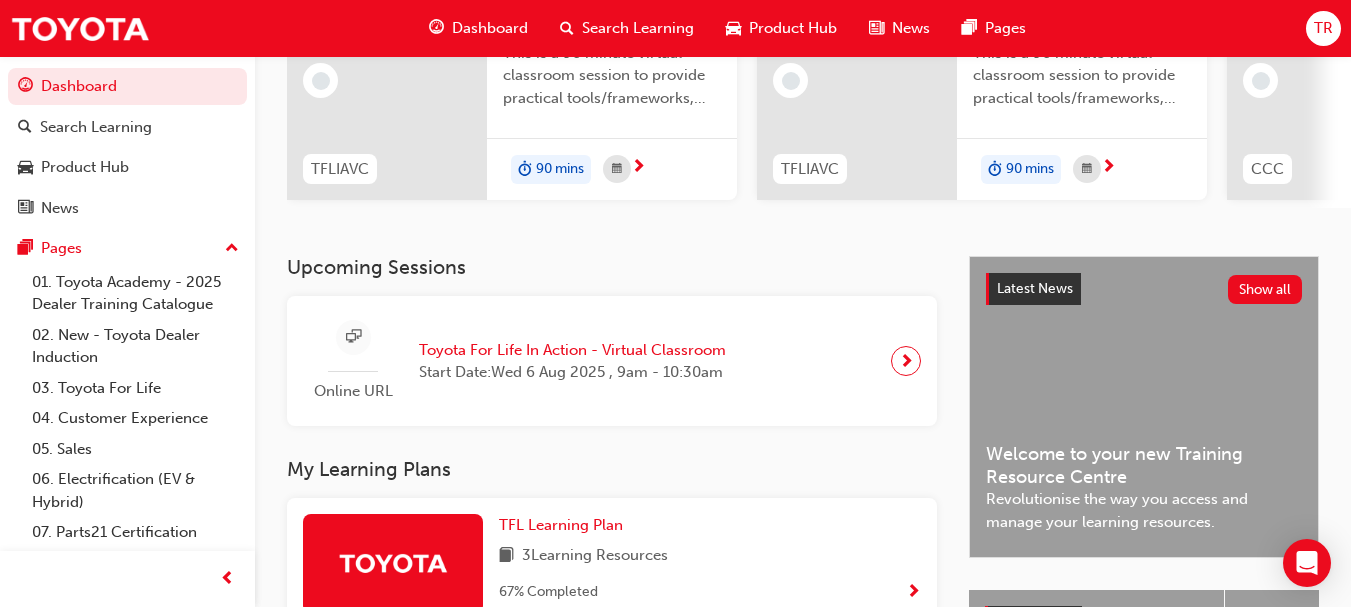 scroll, scrollTop: 300, scrollLeft: 0, axis: vertical 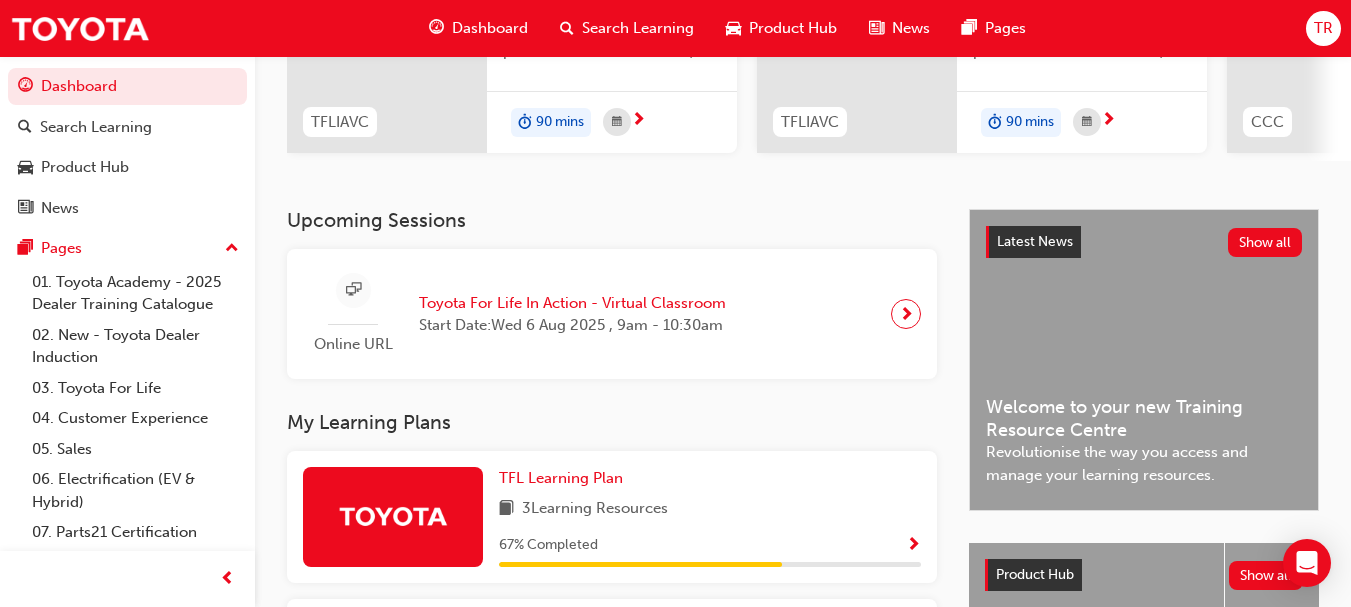 click at bounding box center [906, 314] 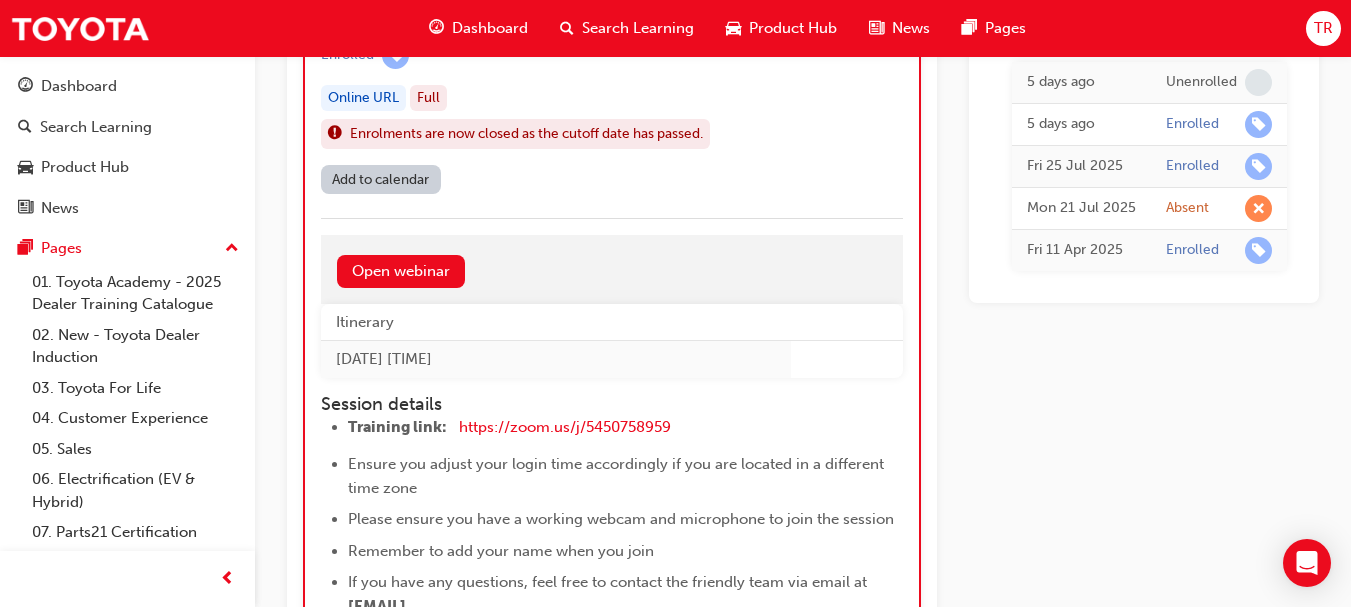 scroll, scrollTop: 1712, scrollLeft: 0, axis: vertical 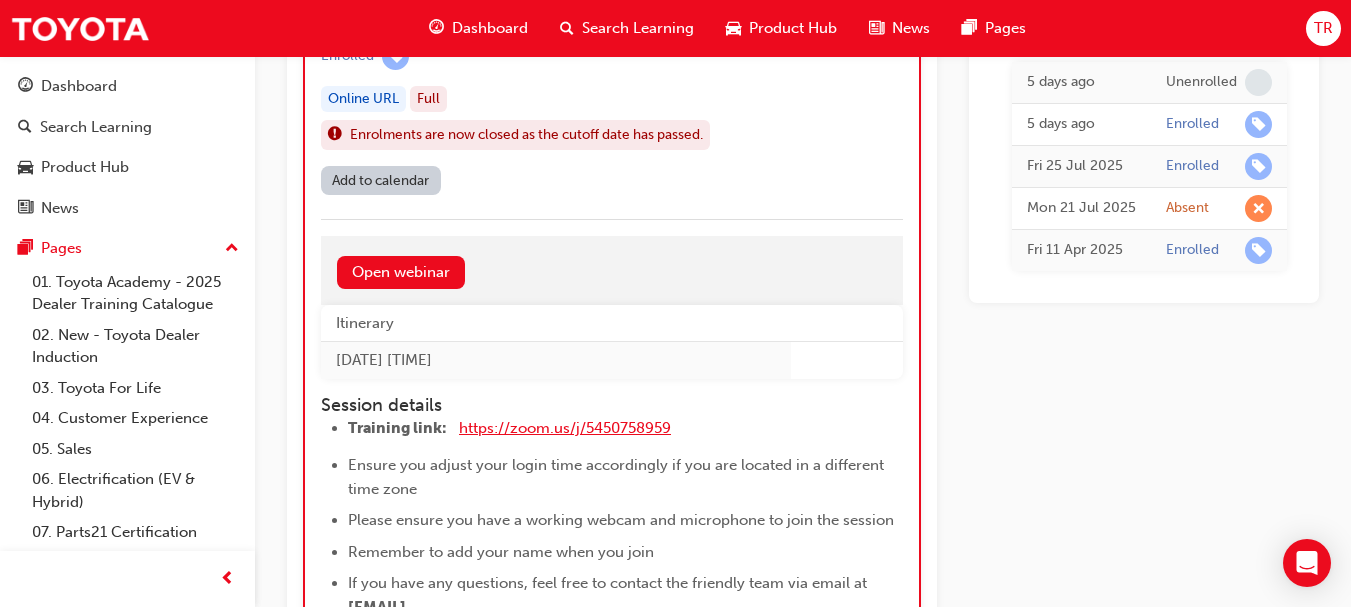 click on "https://zoom.us/j/5450758959" at bounding box center [565, 428] 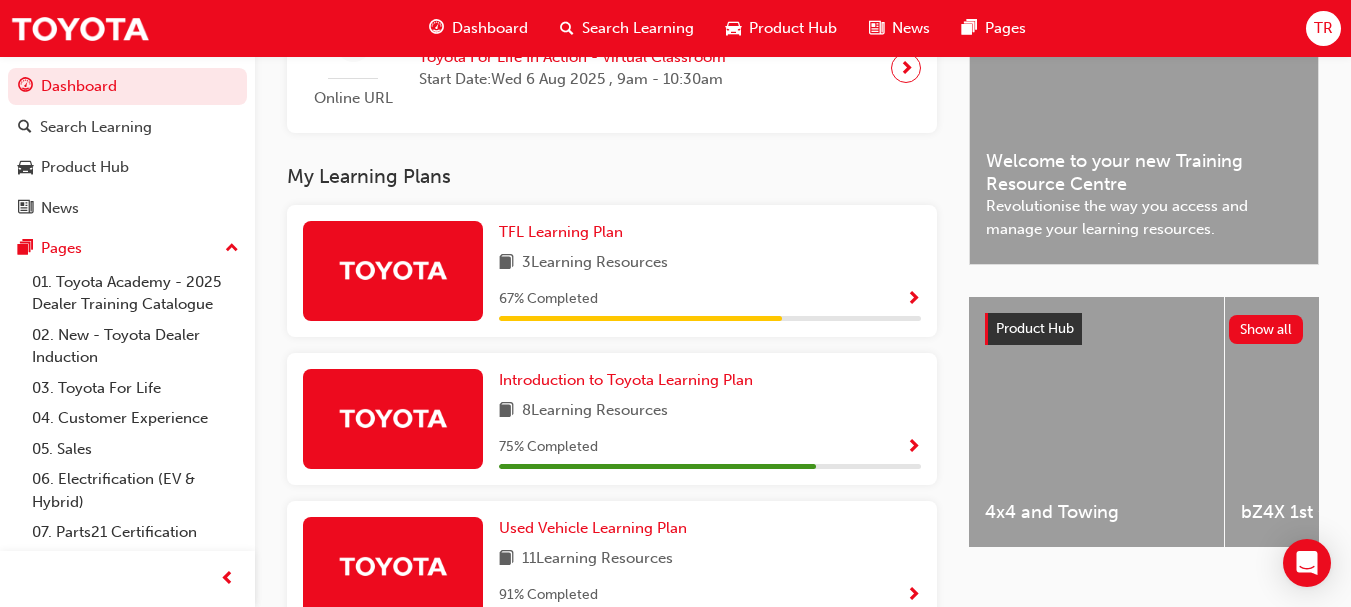scroll, scrollTop: 378, scrollLeft: 0, axis: vertical 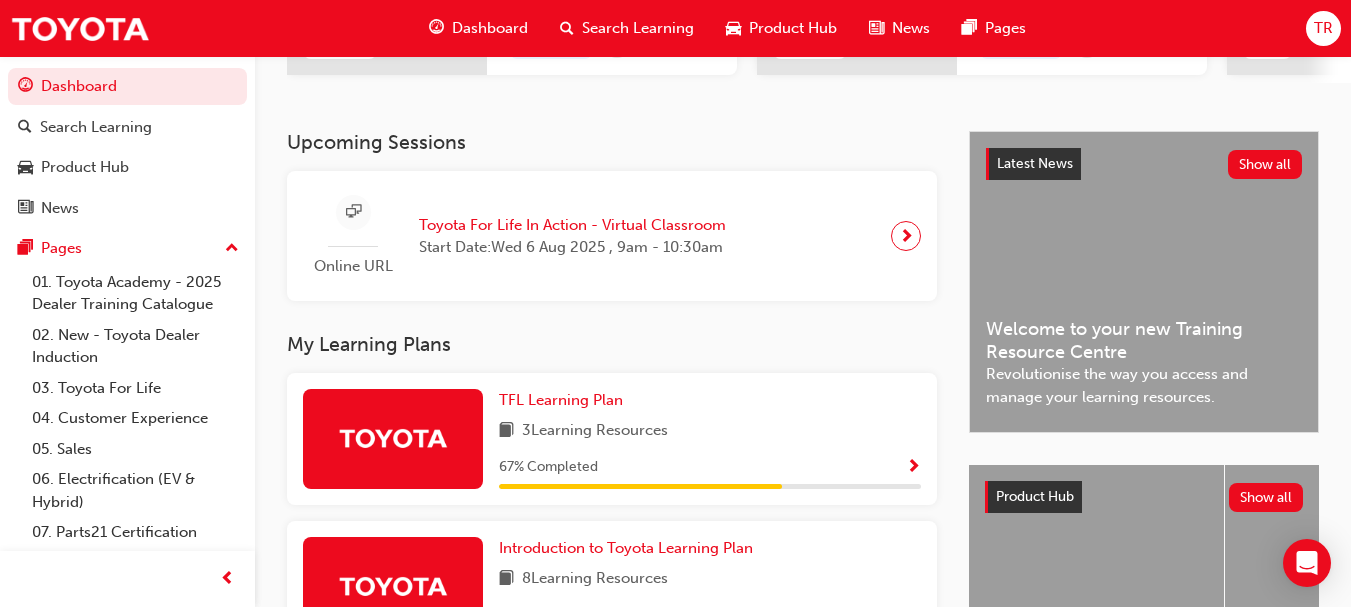 click at bounding box center (906, 236) 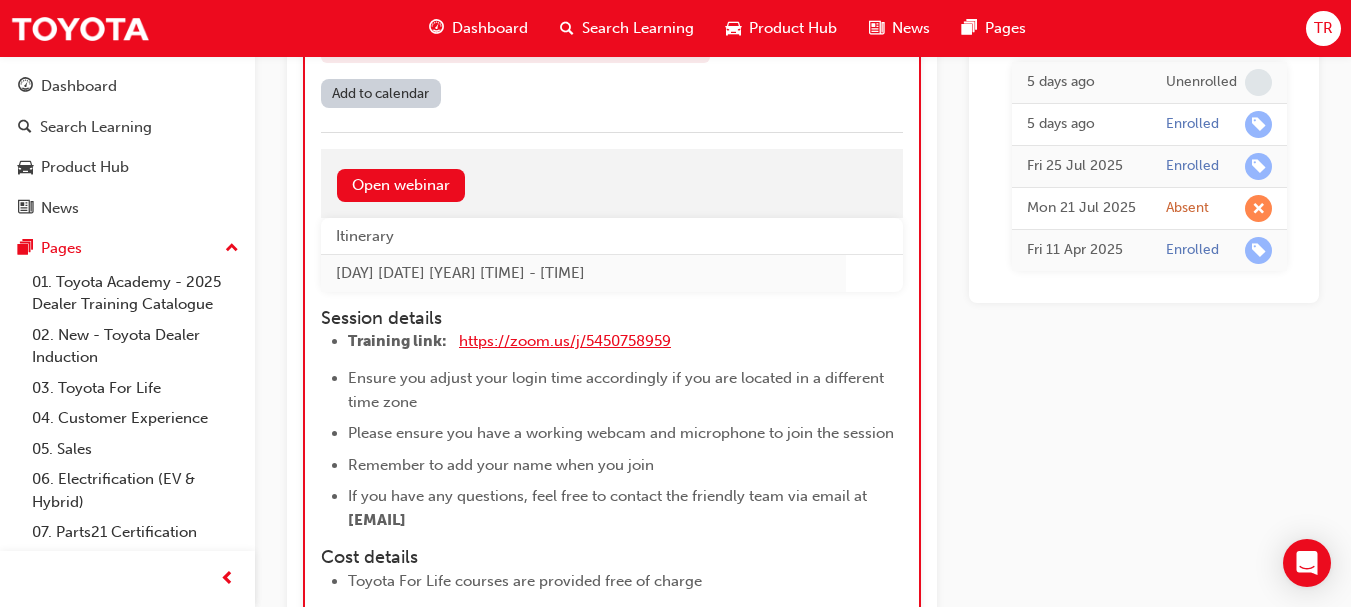 scroll, scrollTop: 1800, scrollLeft: 0, axis: vertical 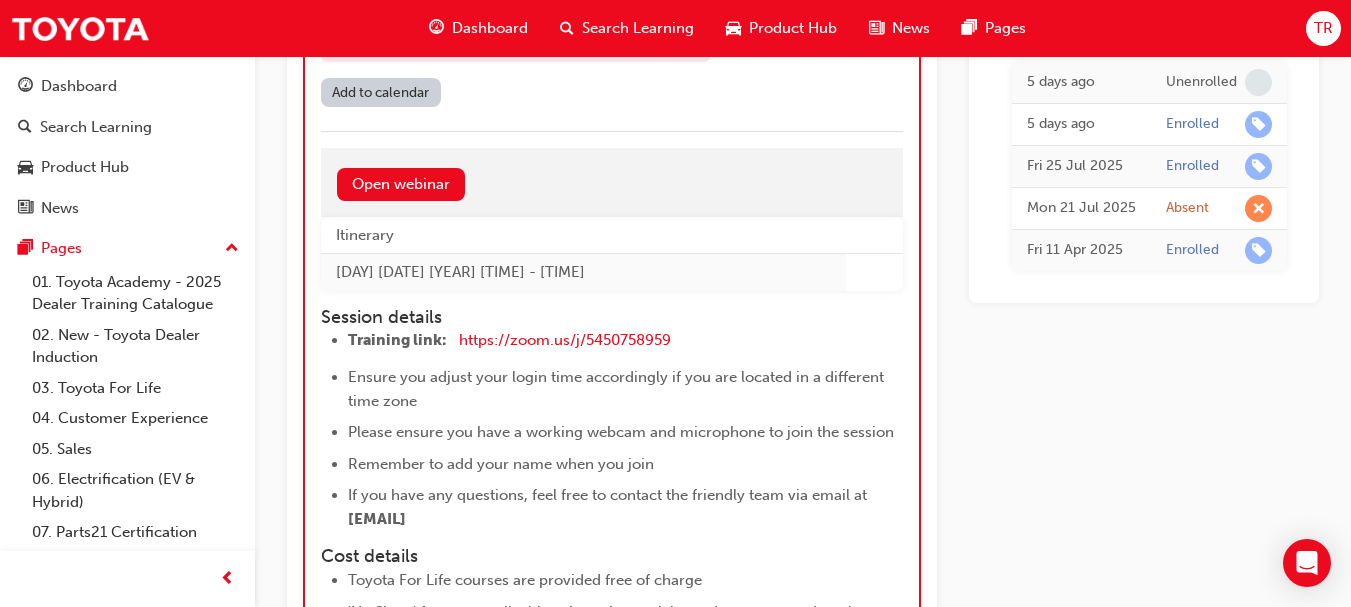 click on "Toyota For Life In Action - Virtual Classroom Session id: TFLIAVC0138 Start date:   Wed 6 Aug 2025 , 9am - 10:30am   Cut off date:   Tue 5 Aug 2025, 5:00pm   0   AUD Enrolled Online URL Full Enrolments are now closed as the cutoff date has passed. Add to calendar Open webinar Itinerary Wed 6 Aug 2025 9am - 10:30am   Session details Training link:     https://zoom.us/j/5450758959     ​   Ensure you adjust your login time accordingly if you are located in a different time zone Please ensure you have a working webcam and microphone to join the session Remember to add your name when you join If you have any questions, feel free to contact the friendly team via email at  tflhelpdesk@humansynergy.com.au Cost details Toyota For Life courses are provided free of charge 'No Show' fees are applicable, where the participant does not attend on the scheduled day, or the participant attends and signs in but leaves the session before the workshop is finished. Please refer to the    Toyota Training Terms & Conditions" at bounding box center [612, 393] 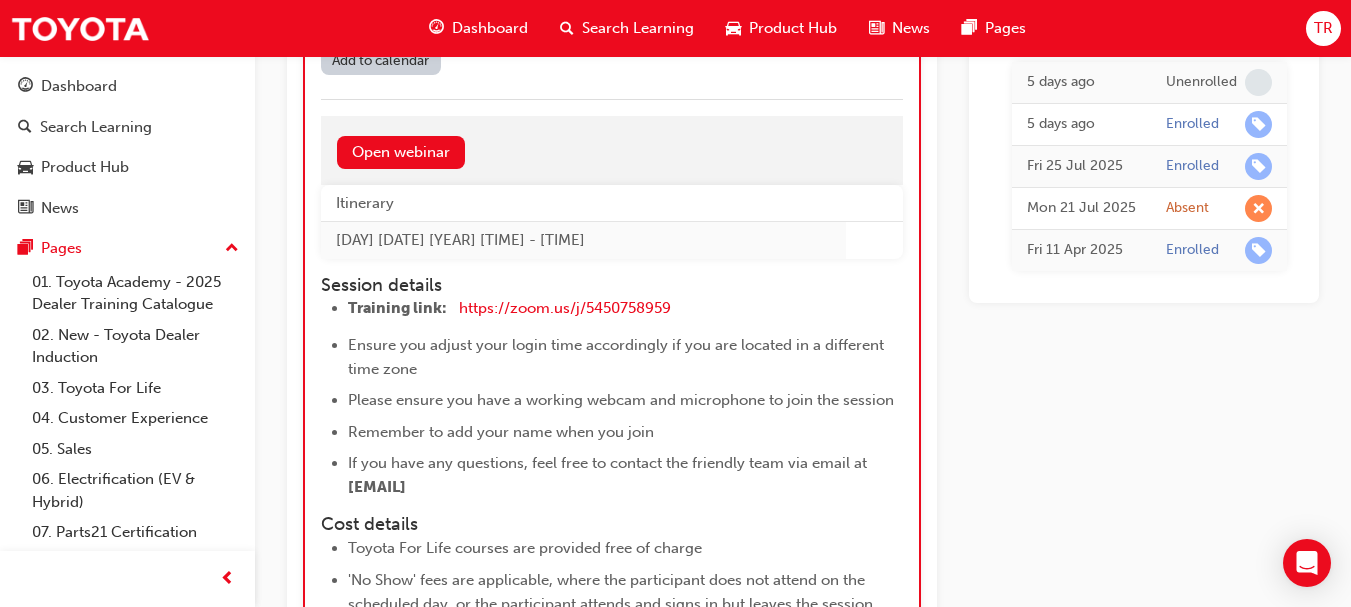 scroll, scrollTop: 1800, scrollLeft: 0, axis: vertical 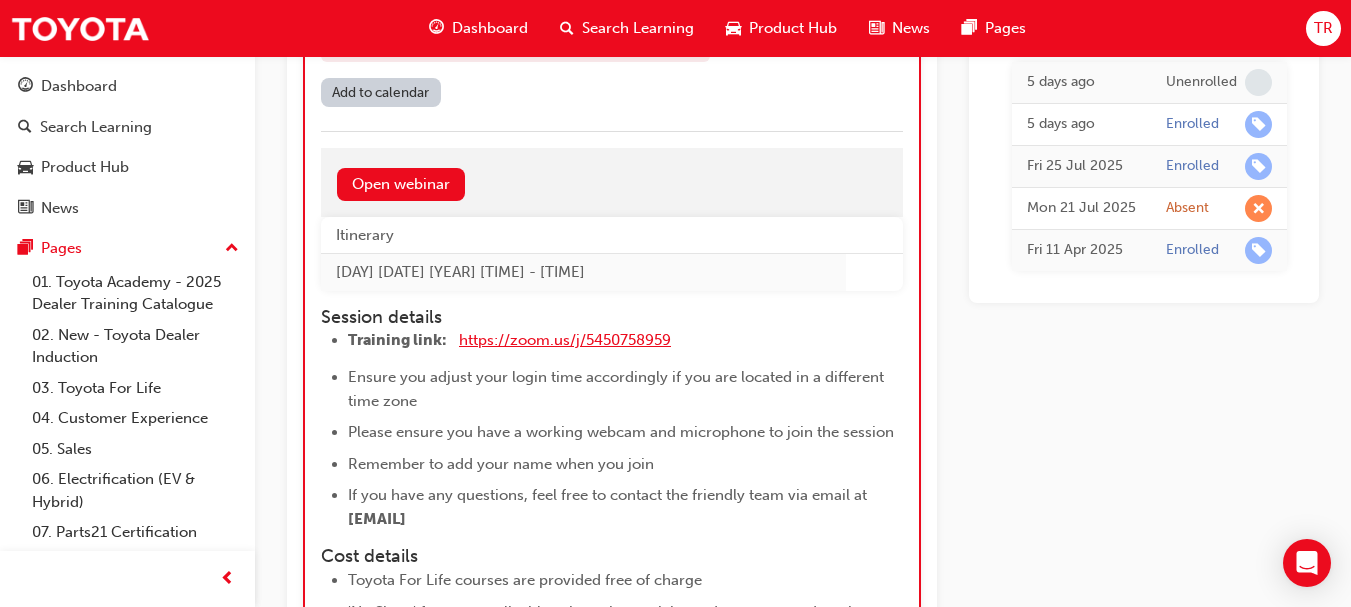 click on "https://zoom.us/j/5450758959" at bounding box center [565, 340] 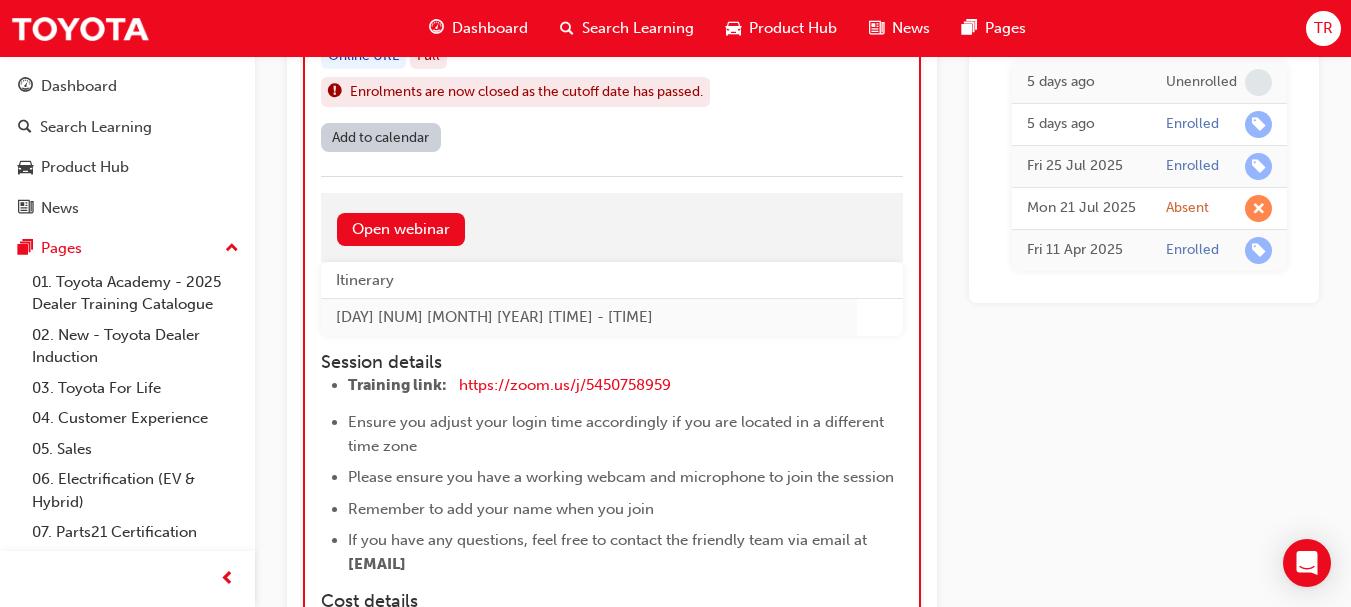 scroll, scrollTop: 1800, scrollLeft: 0, axis: vertical 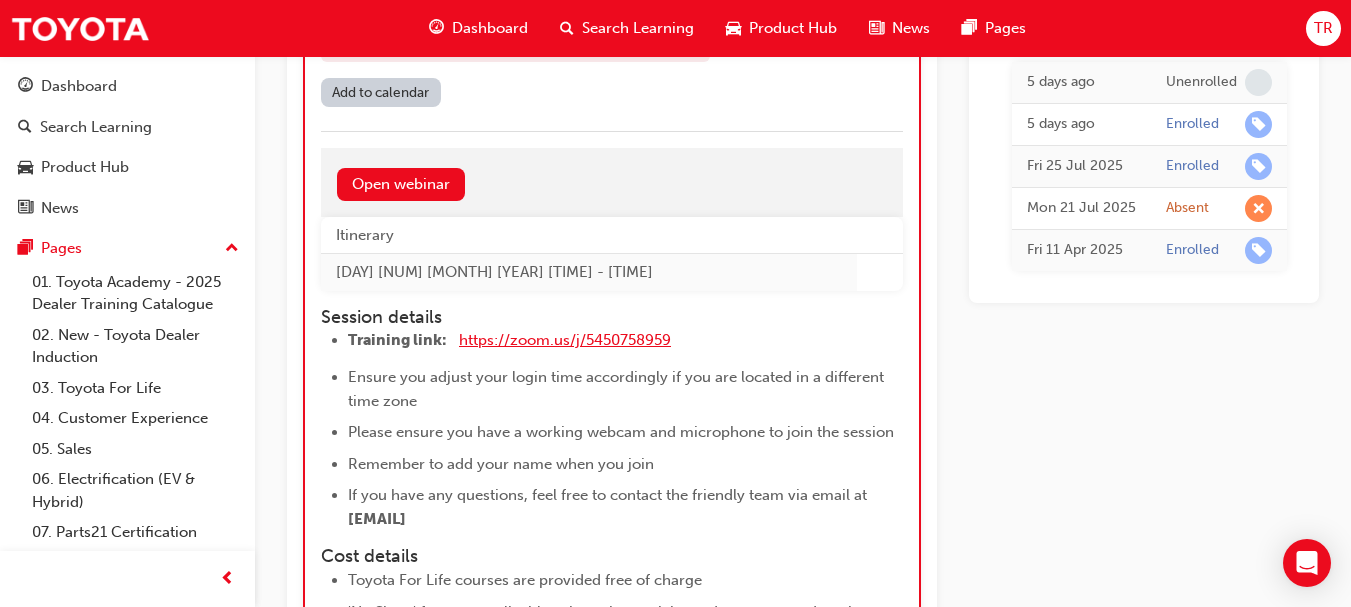 click on "https://zoom.us/j/5450758959" at bounding box center [565, 340] 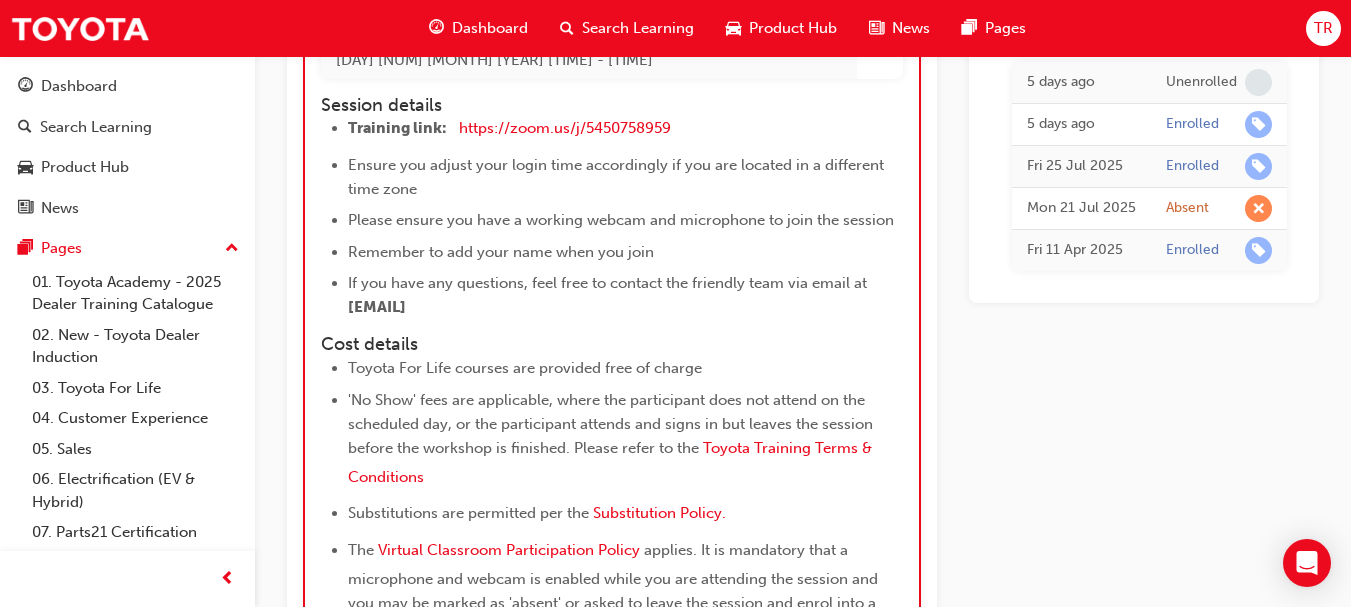 scroll, scrollTop: 1912, scrollLeft: 0, axis: vertical 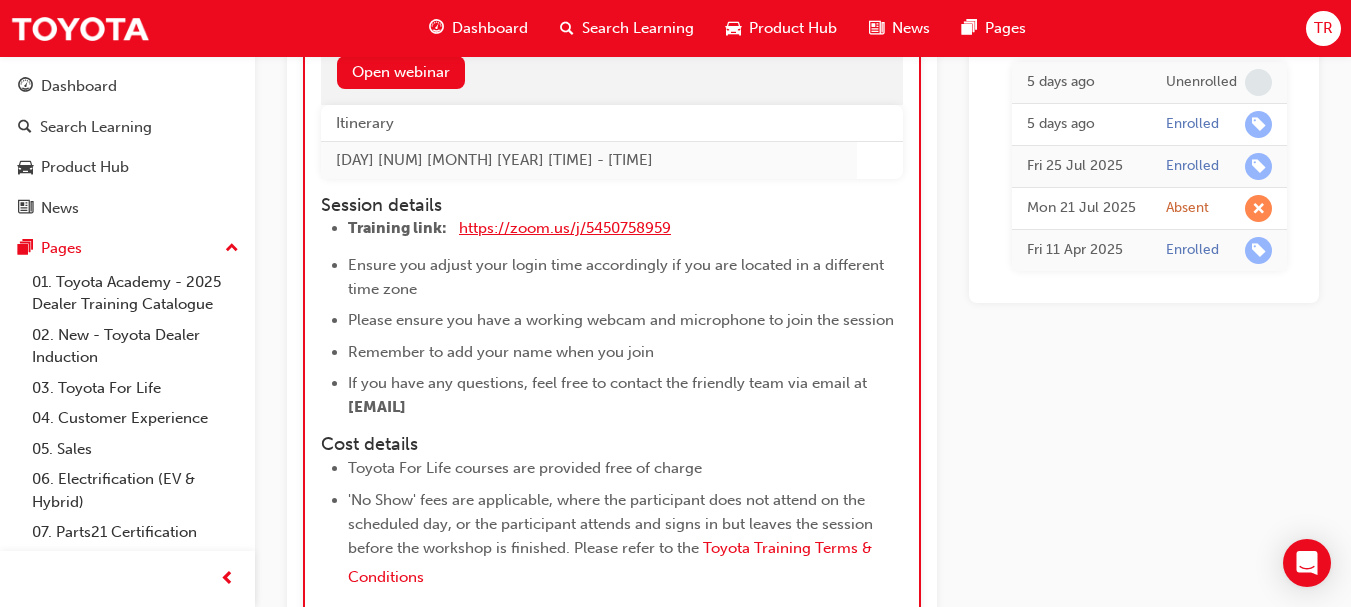 click on "https://zoom.us/j/5450758959" at bounding box center (565, 228) 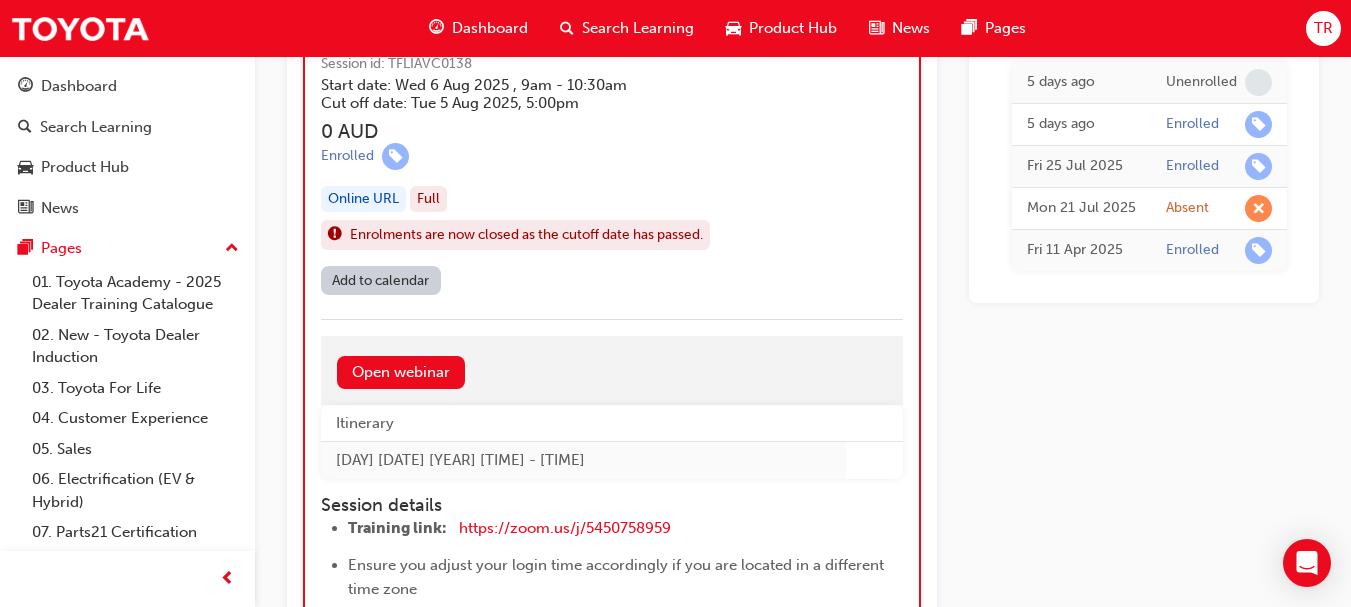 scroll, scrollTop: 1712, scrollLeft: 0, axis: vertical 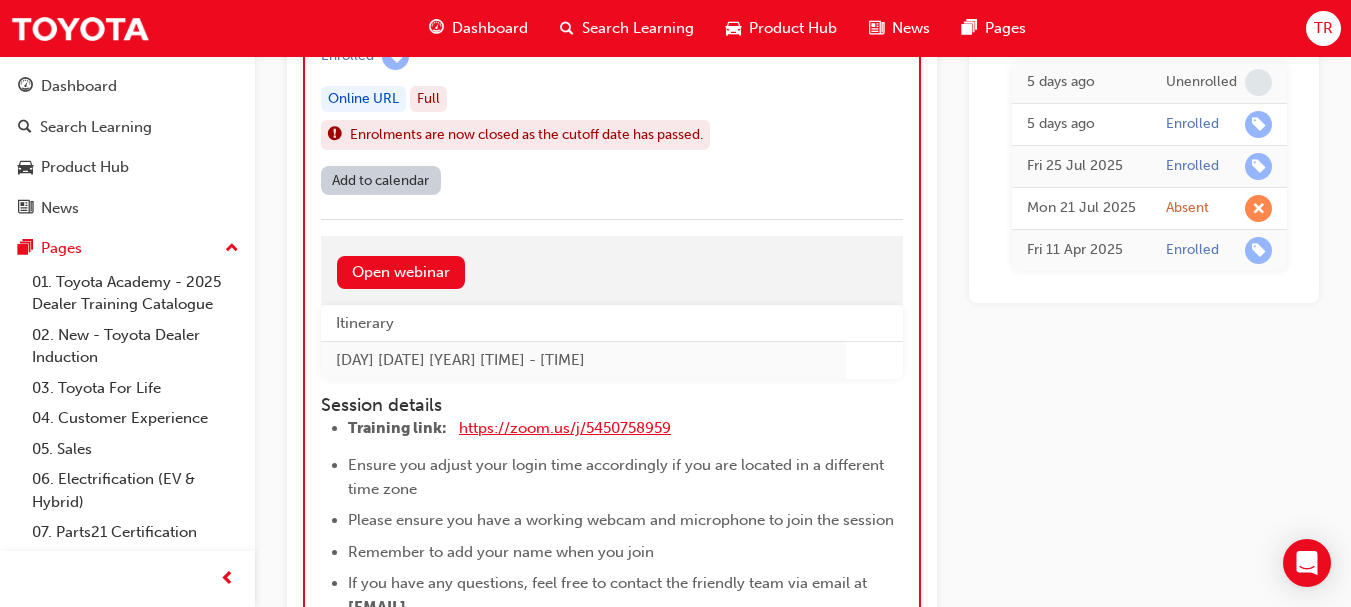 click on "https://zoom.us/j/5450758959" at bounding box center (565, 428) 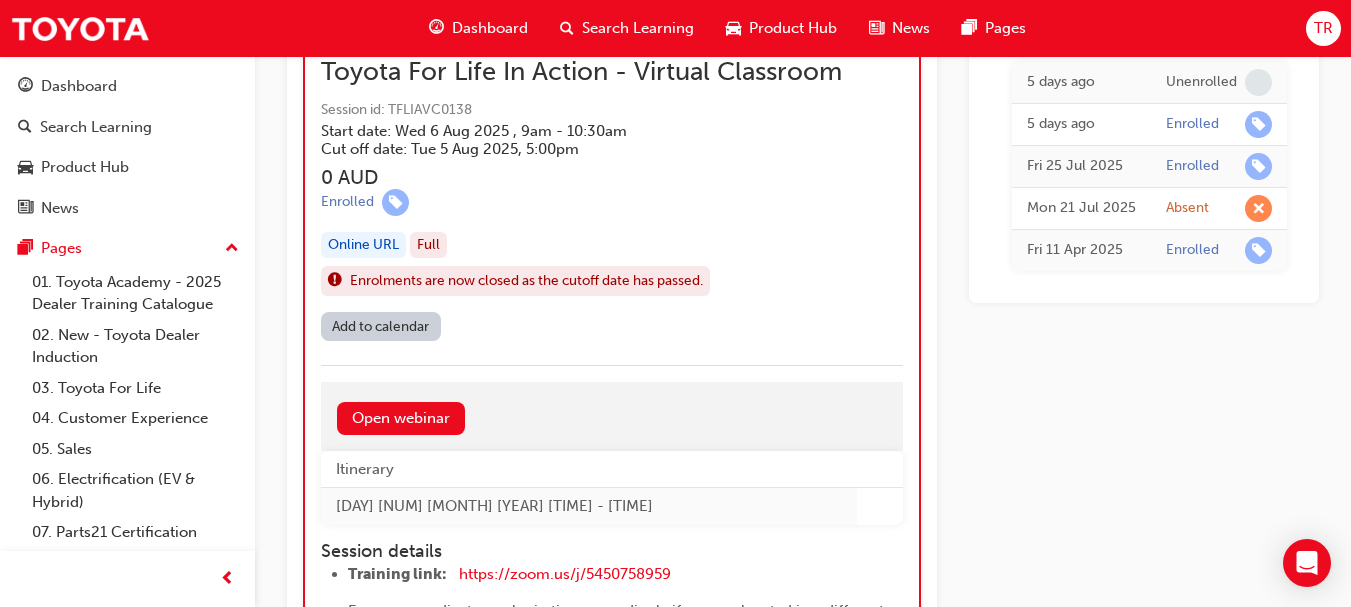 scroll, scrollTop: 1612, scrollLeft: 0, axis: vertical 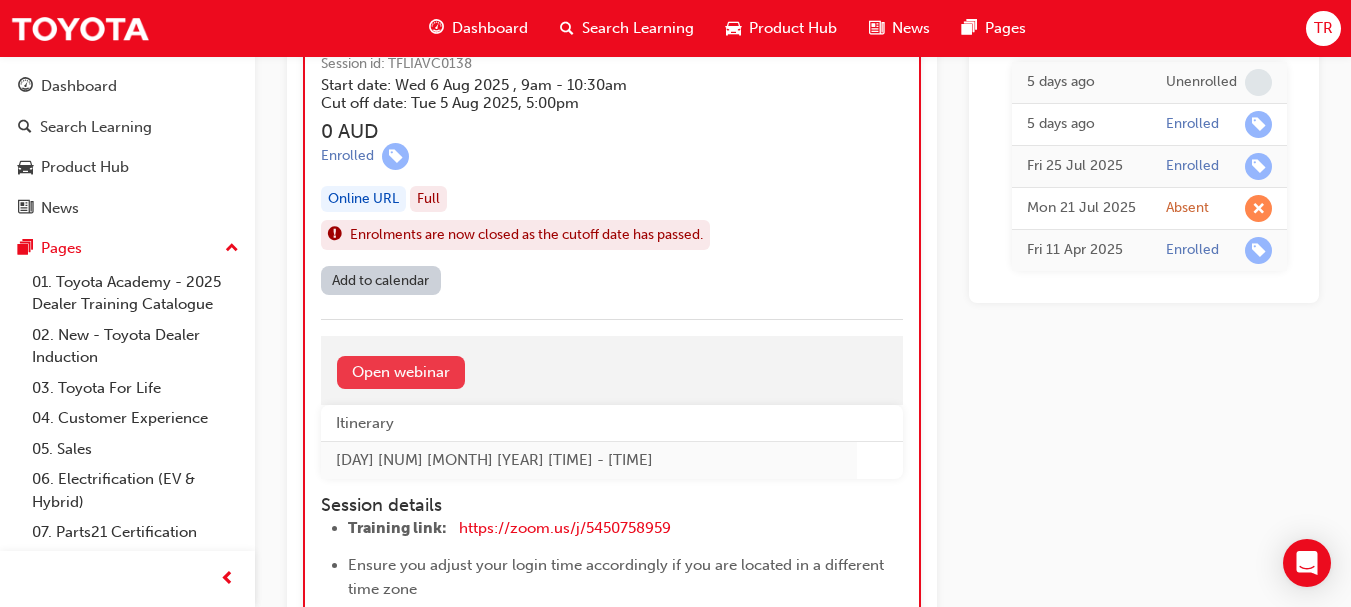 click on "Open webinar" at bounding box center (401, 372) 